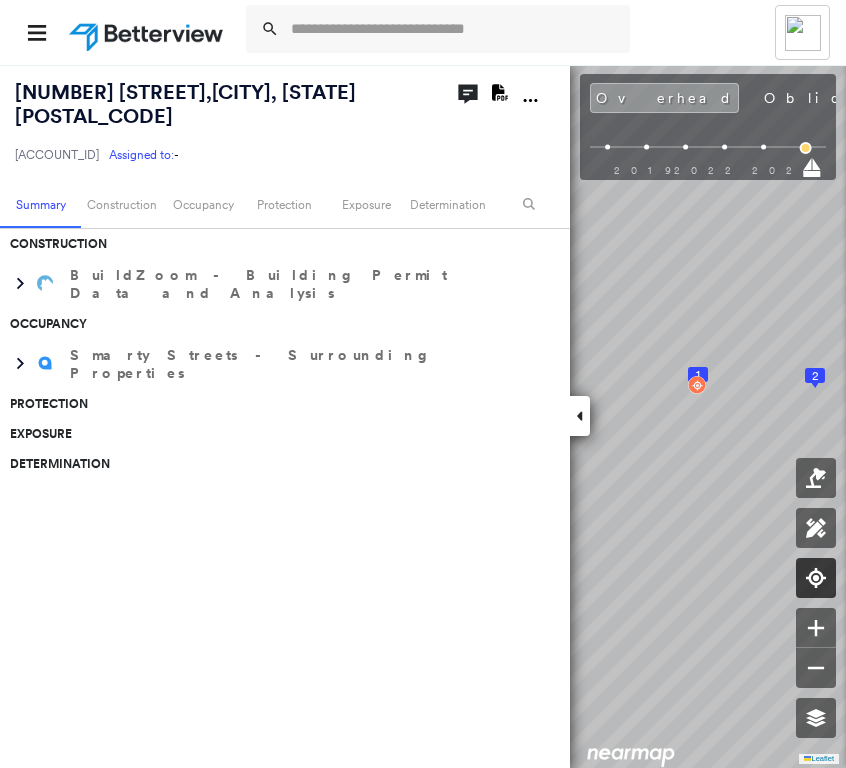 scroll, scrollTop: 0, scrollLeft: 0, axis: both 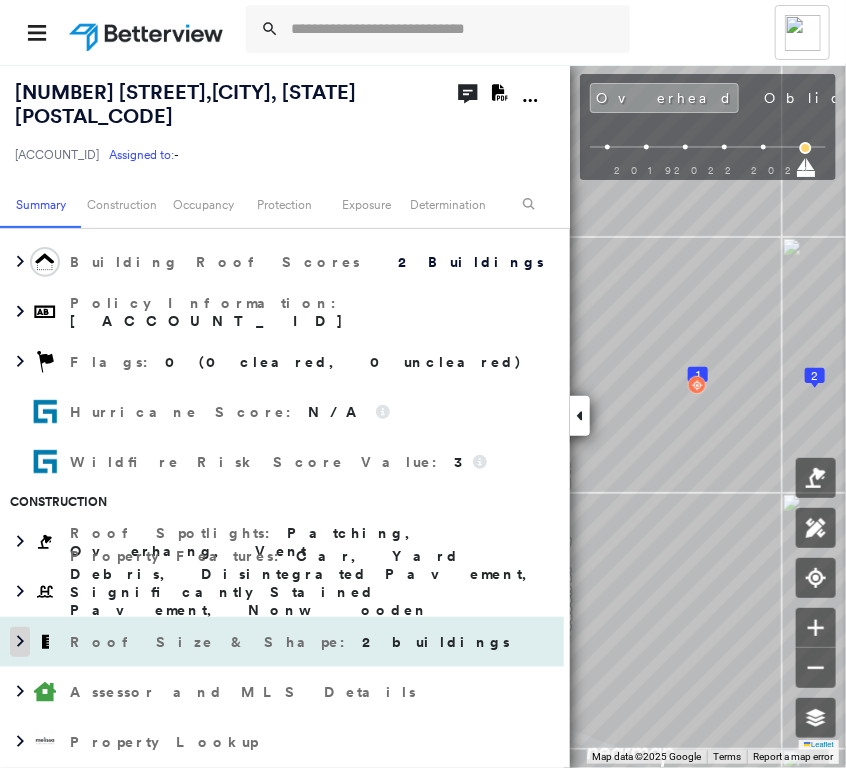 click at bounding box center [20, 642] 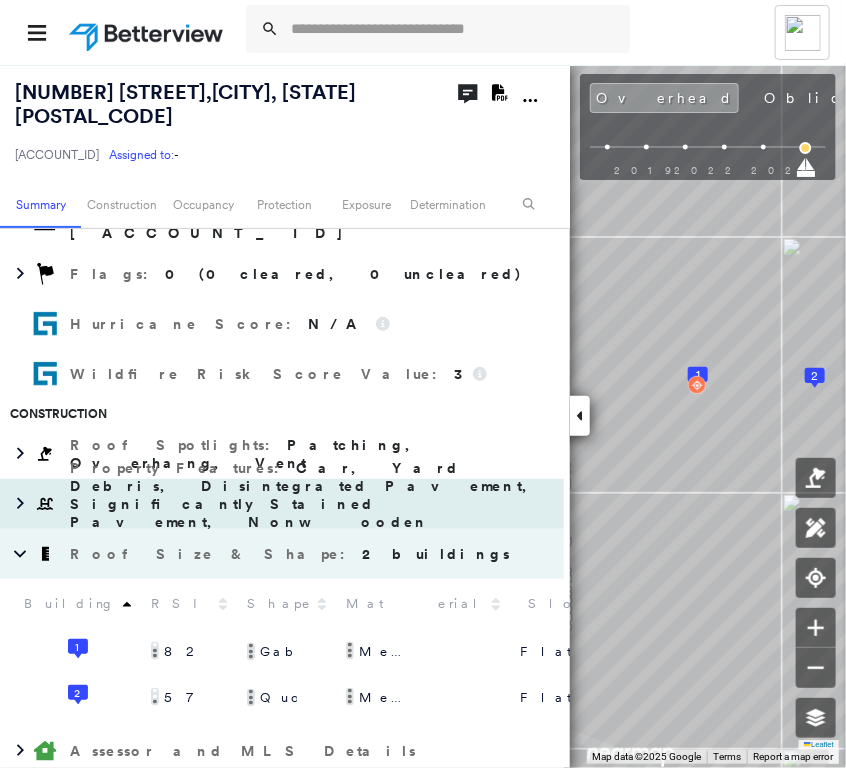 scroll, scrollTop: 500, scrollLeft: 0, axis: vertical 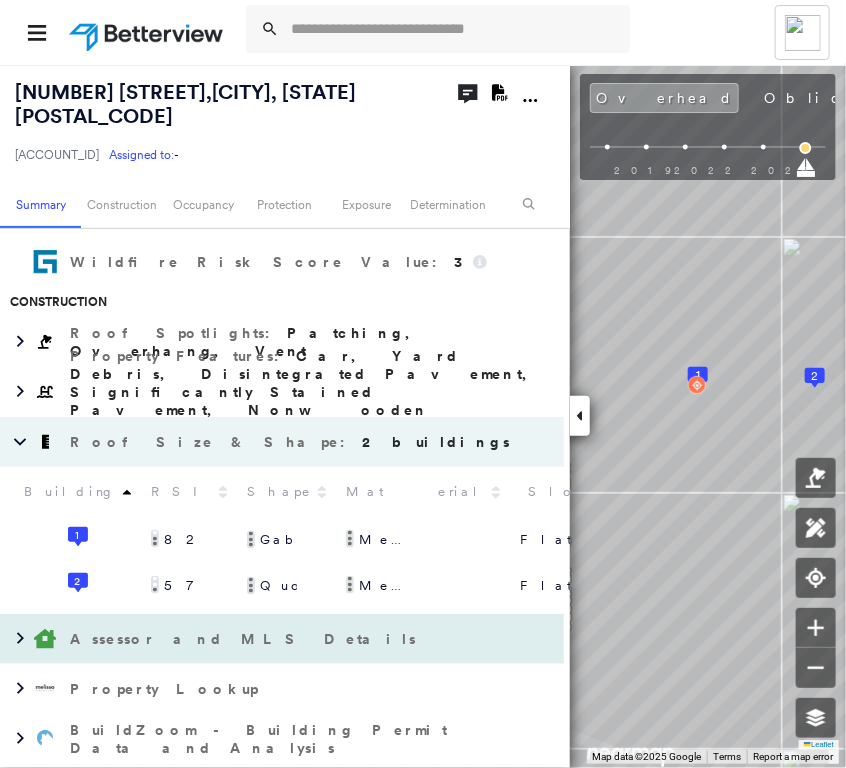 click at bounding box center [45, 639] 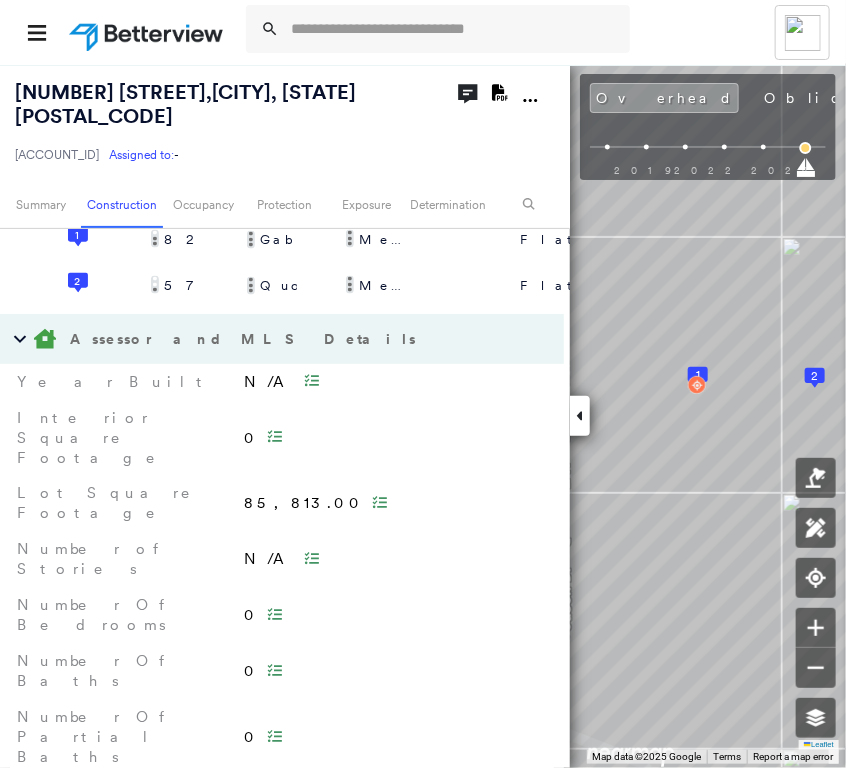 scroll, scrollTop: 900, scrollLeft: 0, axis: vertical 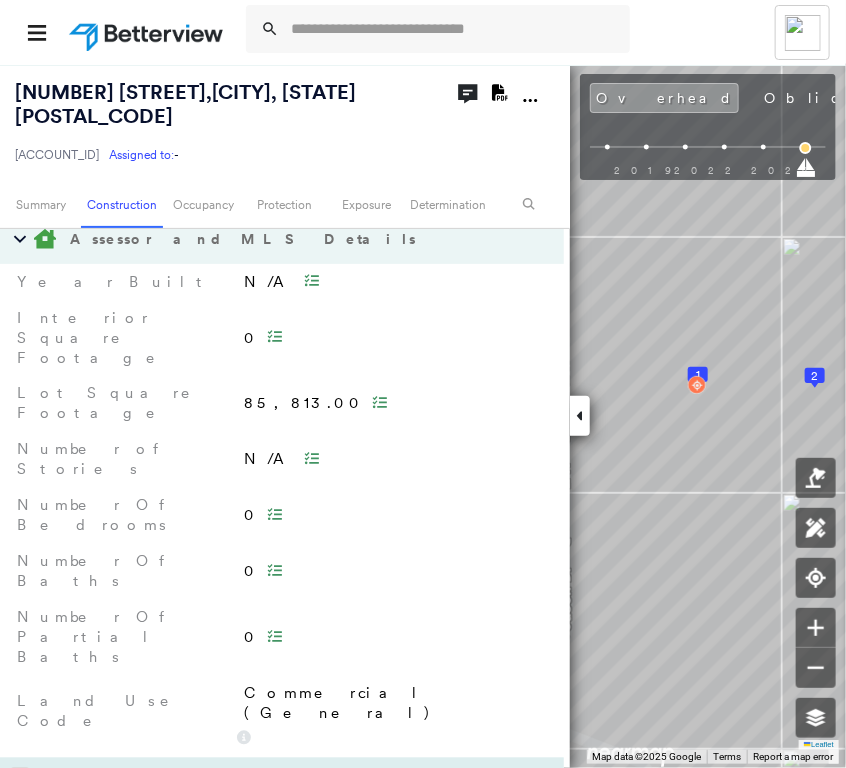 click at bounding box center (20, 783) 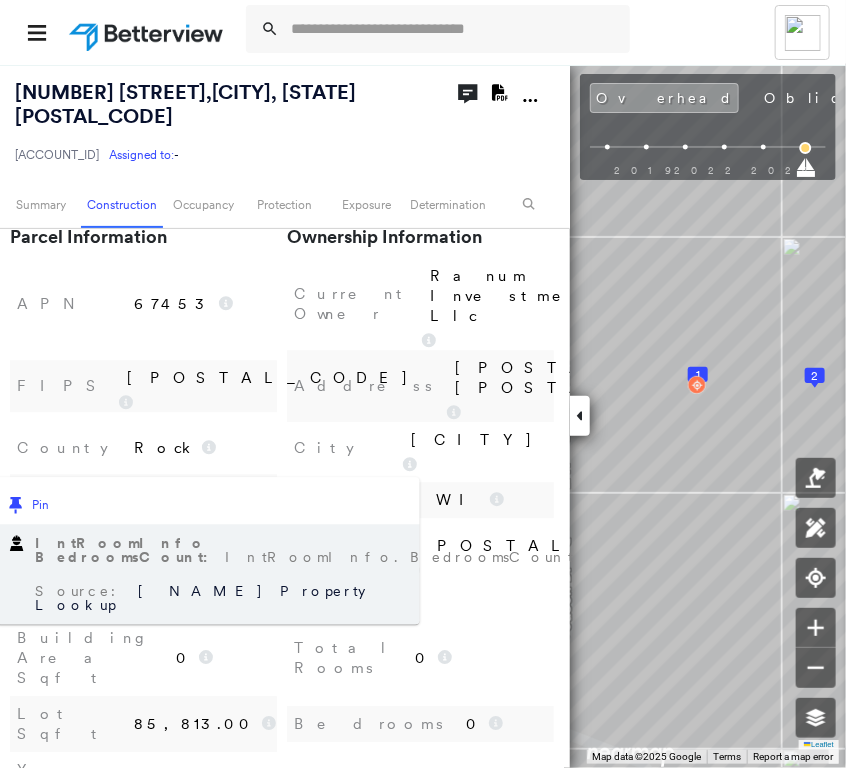 scroll, scrollTop: 1500, scrollLeft: 0, axis: vertical 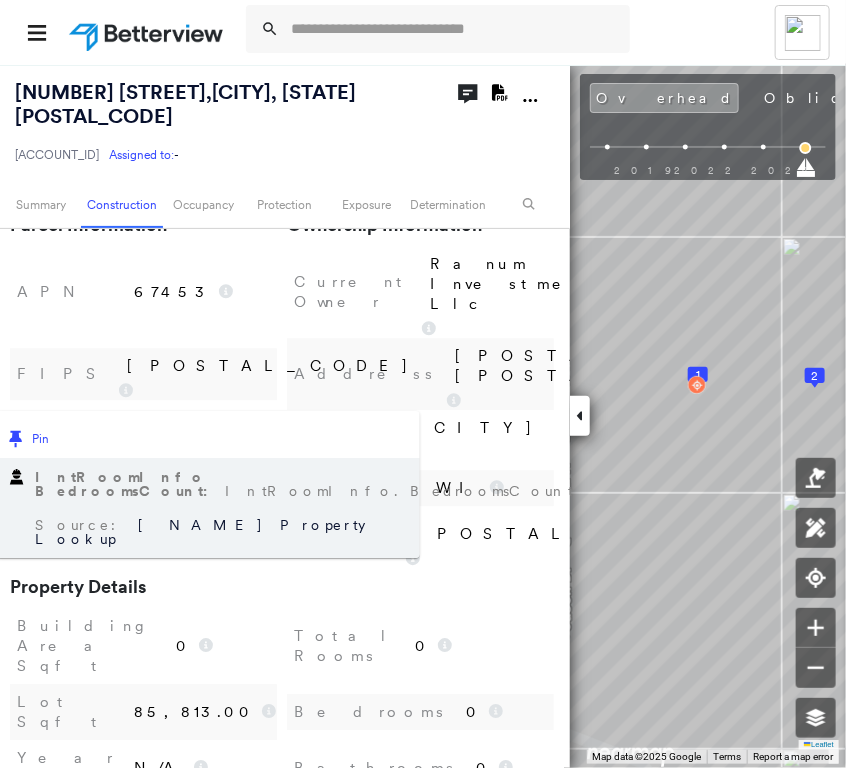 click 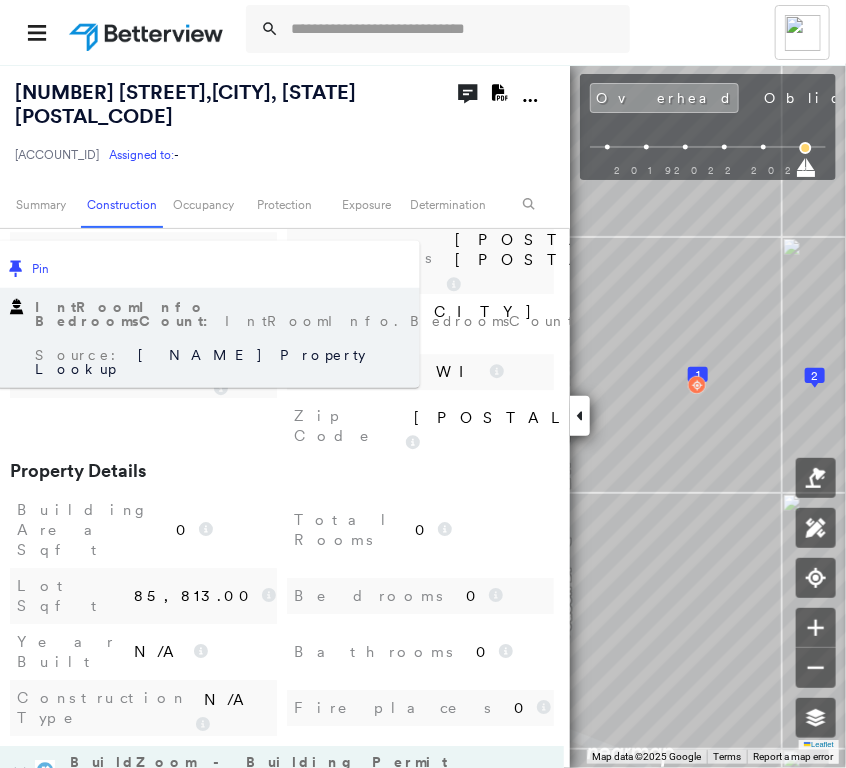 scroll, scrollTop: 1700, scrollLeft: 0, axis: vertical 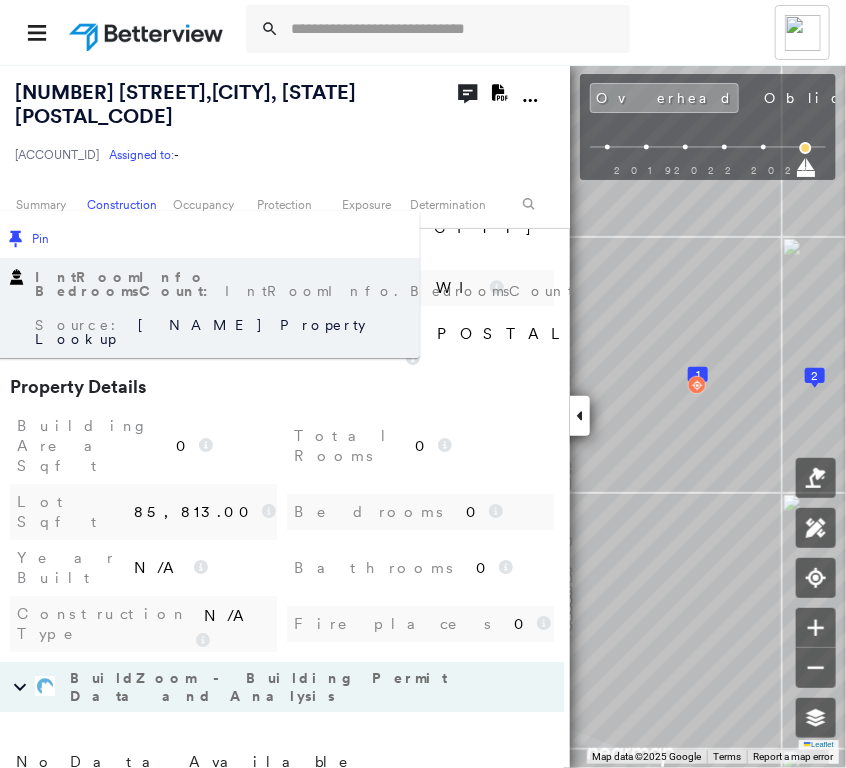 click 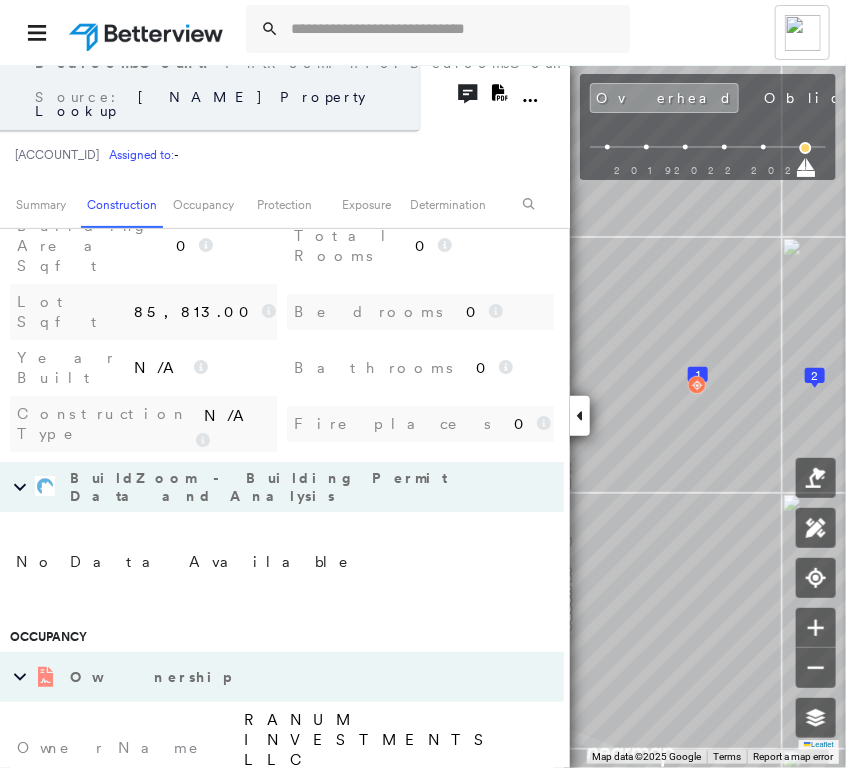 scroll, scrollTop: 2100, scrollLeft: 0, axis: vertical 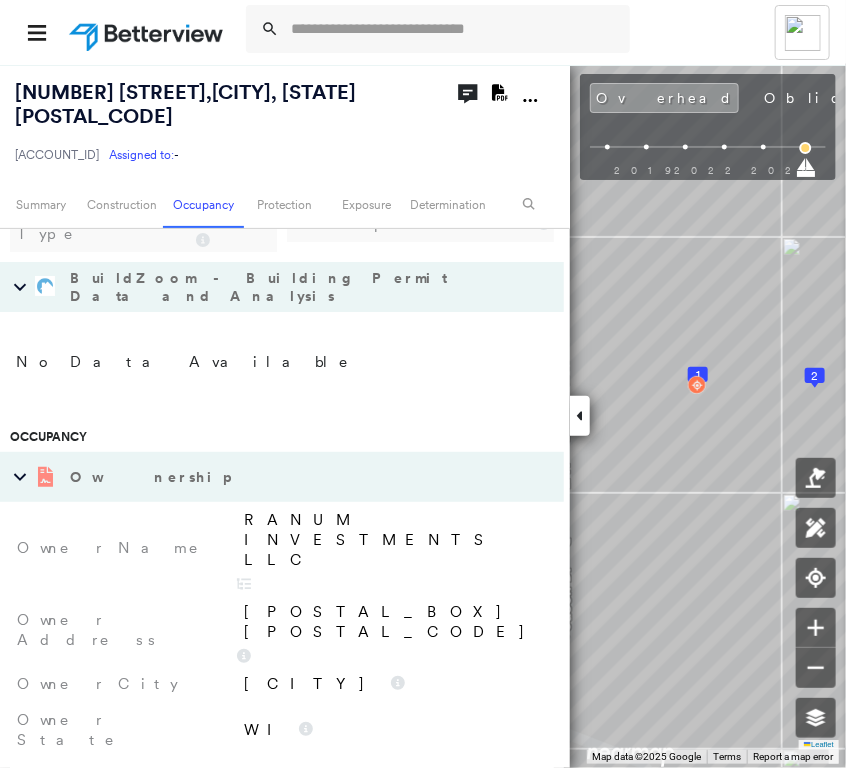 click 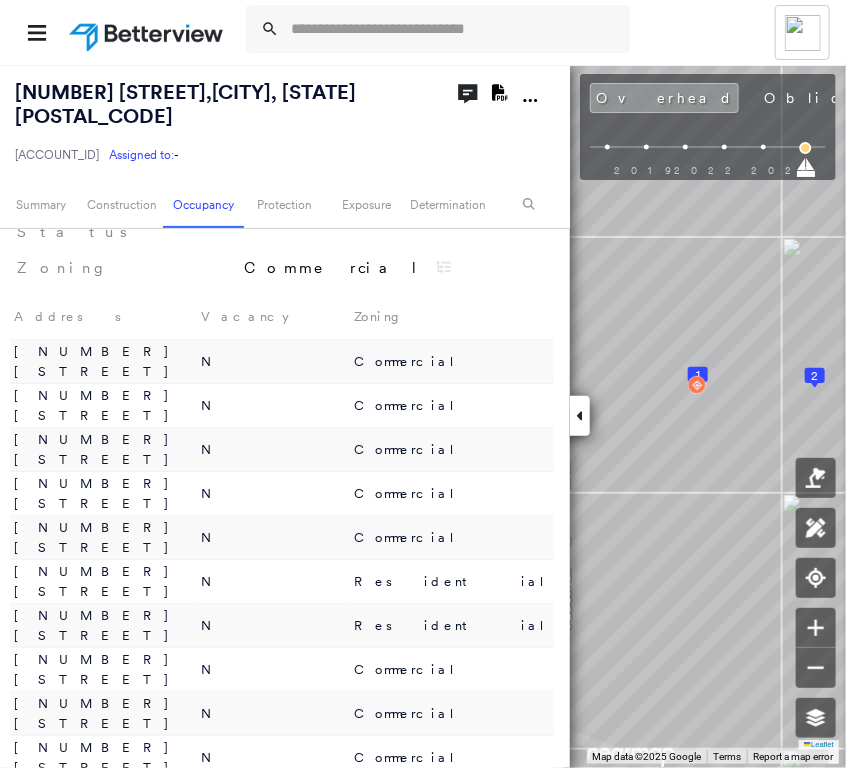 scroll, scrollTop: 3100, scrollLeft: 0, axis: vertical 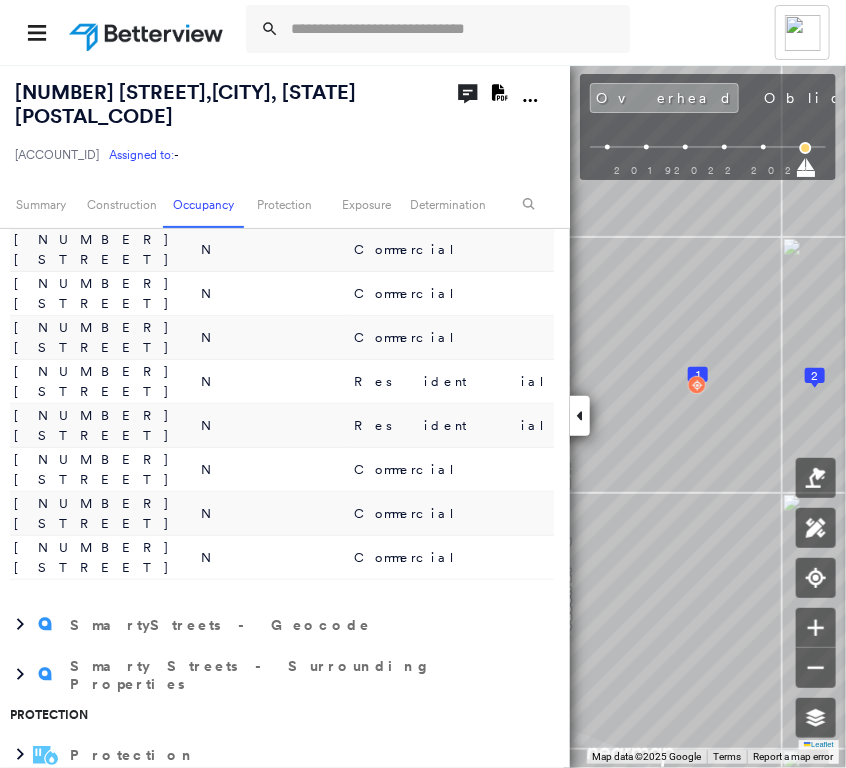 click on "MLS Photos" at bounding box center (151, 1085) 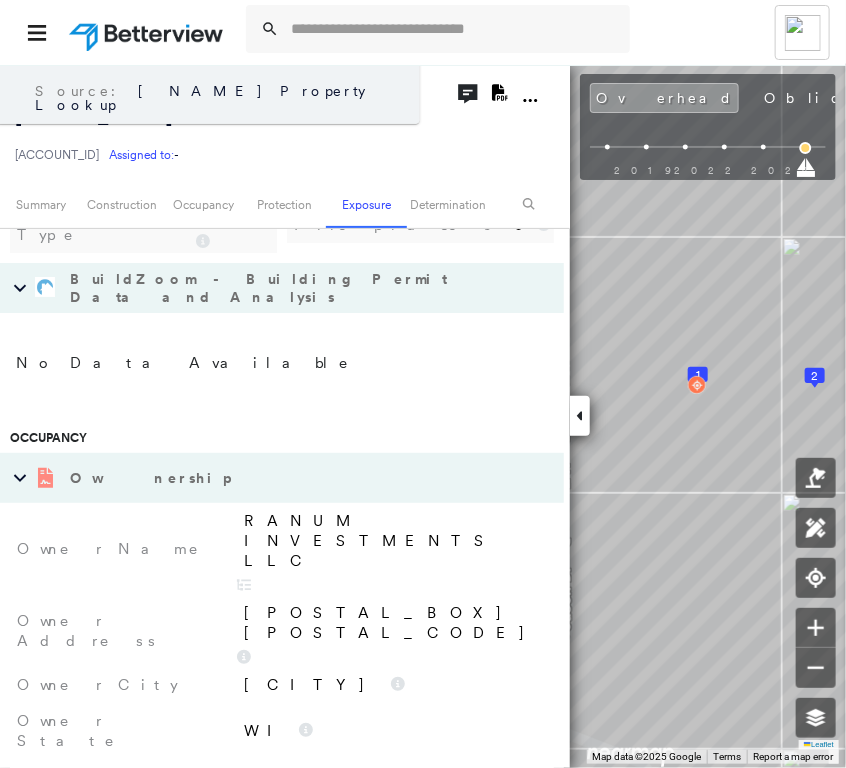 scroll, scrollTop: 1952, scrollLeft: 0, axis: vertical 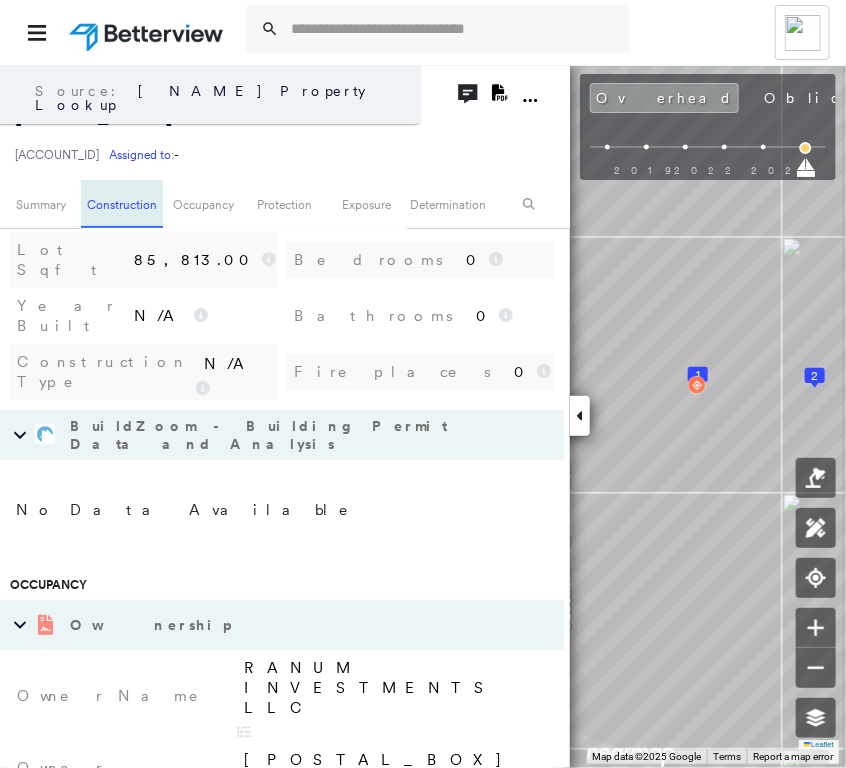 click on "Construction" at bounding box center (121, 204) 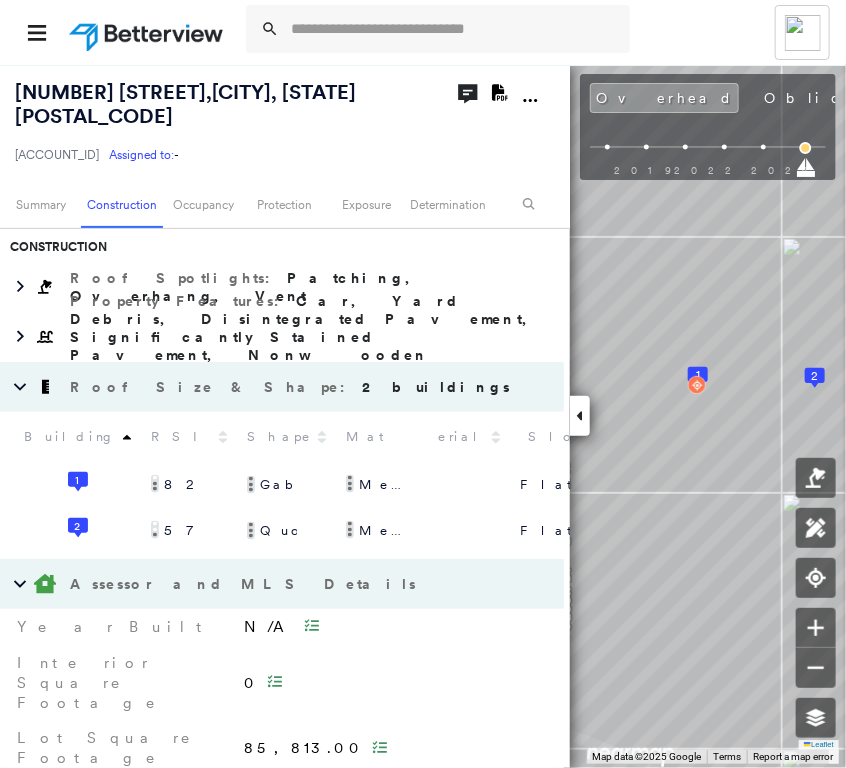 scroll, scrollTop: 552, scrollLeft: 0, axis: vertical 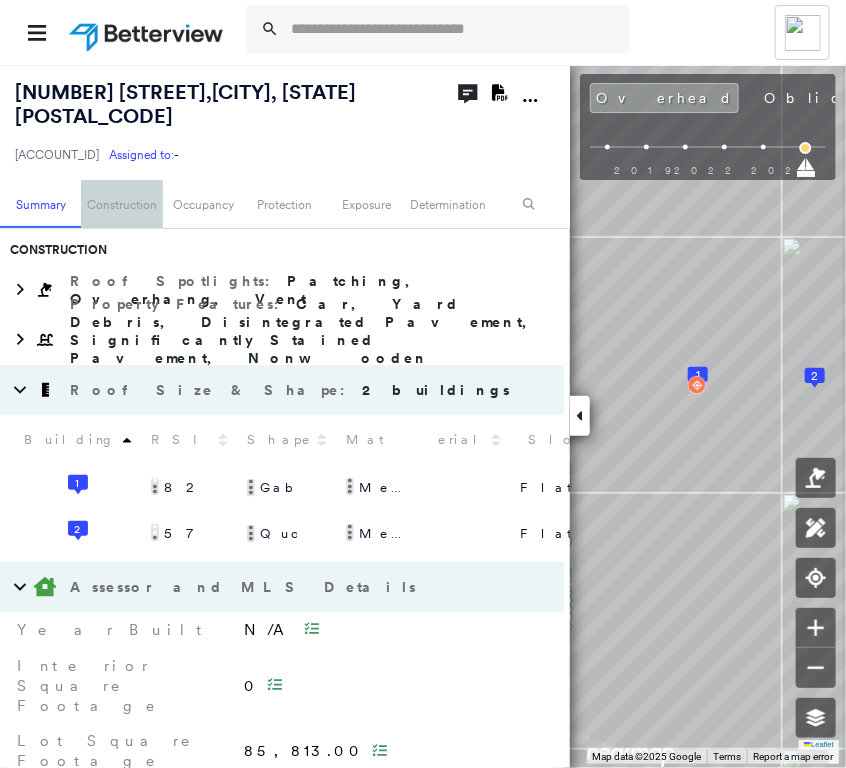 click on "Construction" at bounding box center [121, 204] 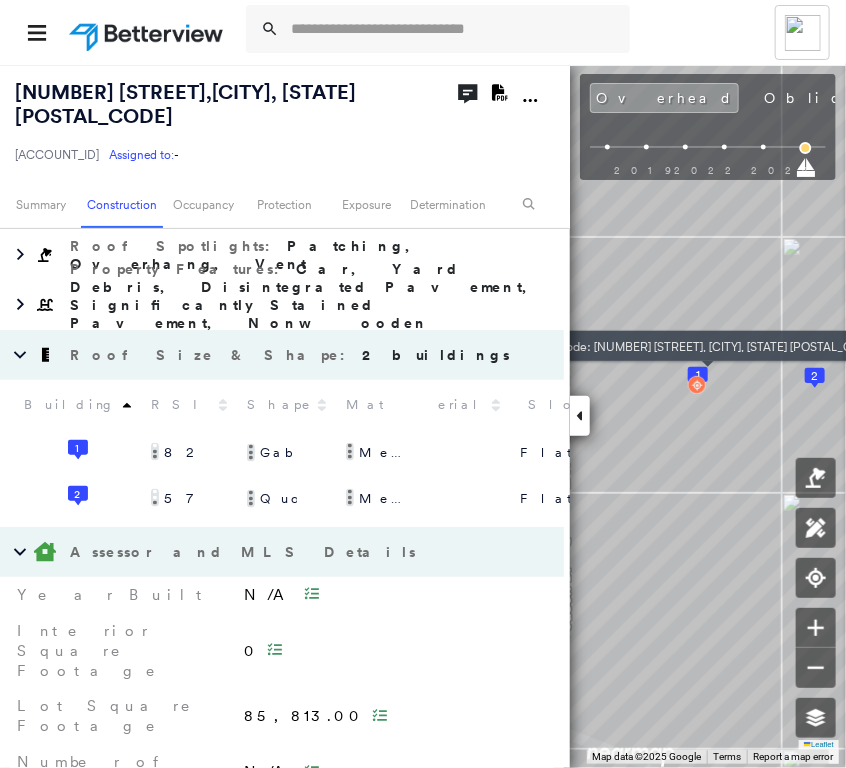 click 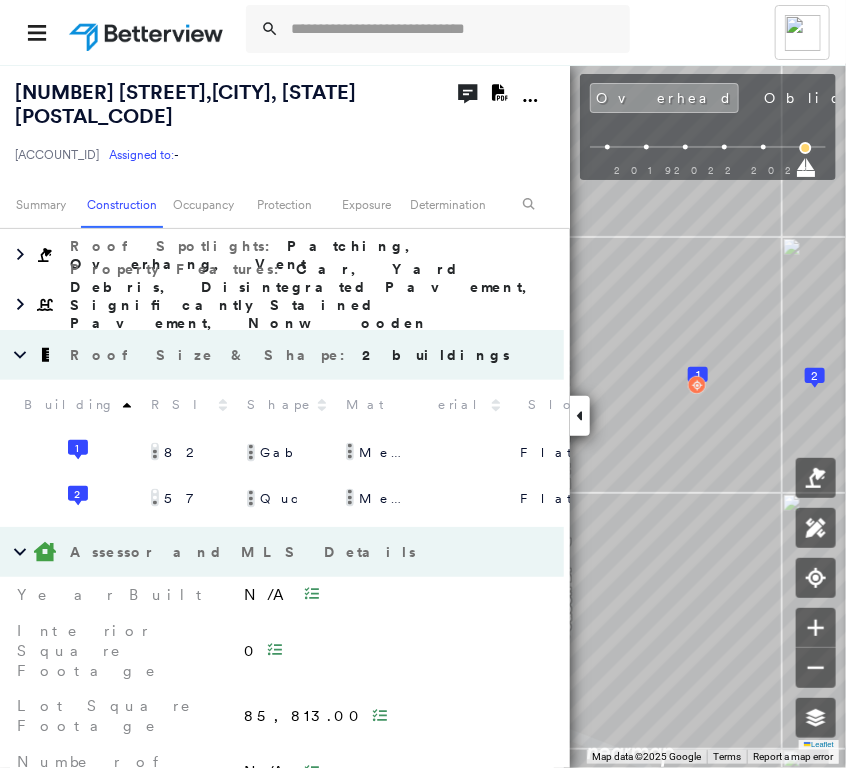 scroll, scrollTop: 1090, scrollLeft: 0, axis: vertical 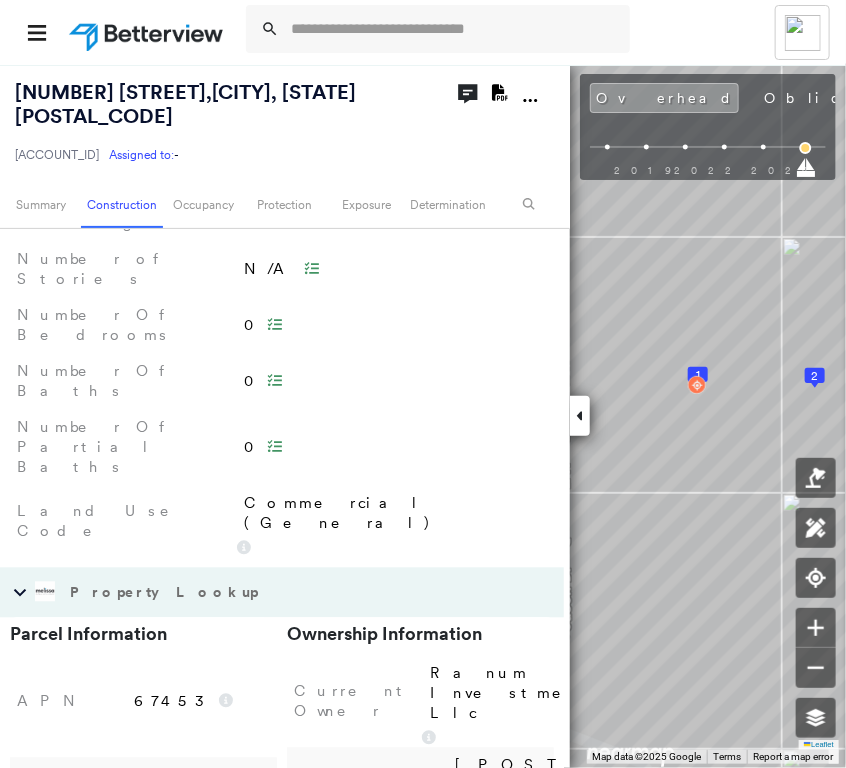 click at bounding box center [580, 416] 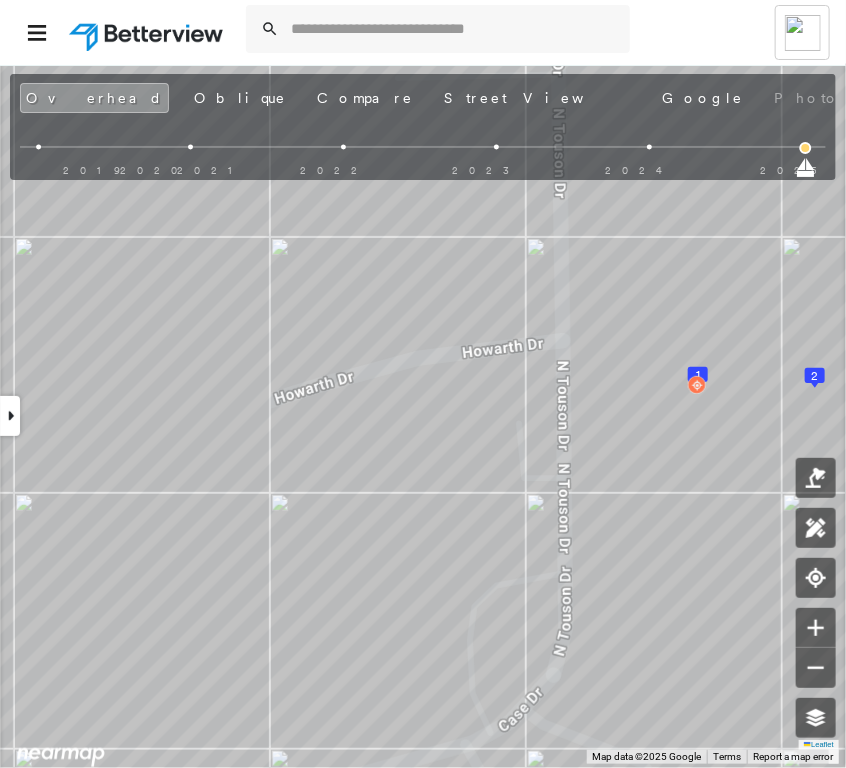 click at bounding box center [697, 385] 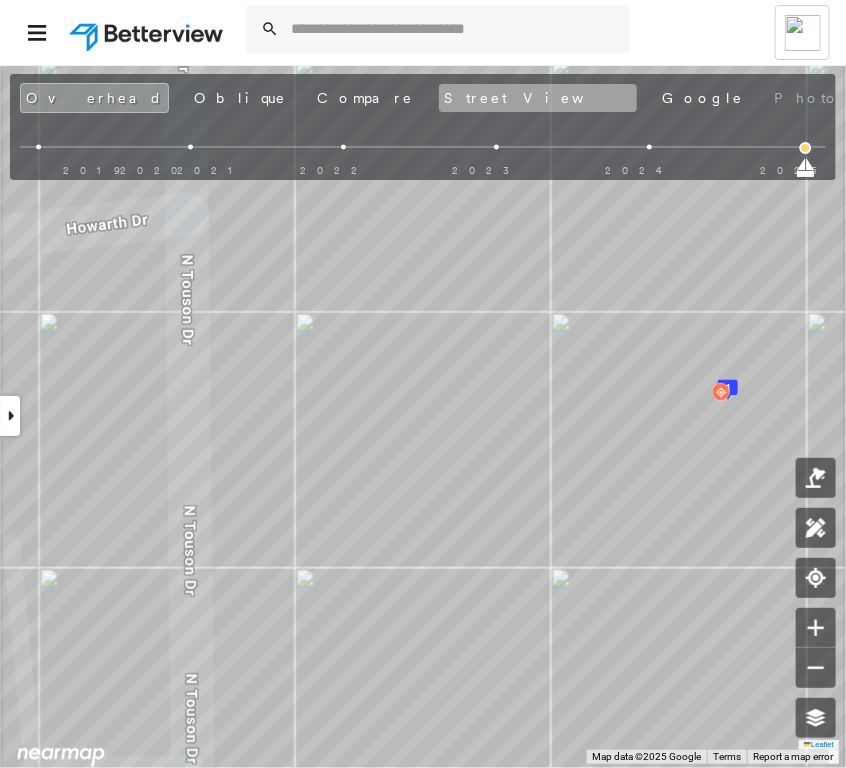 click on "Street View" at bounding box center (538, 98) 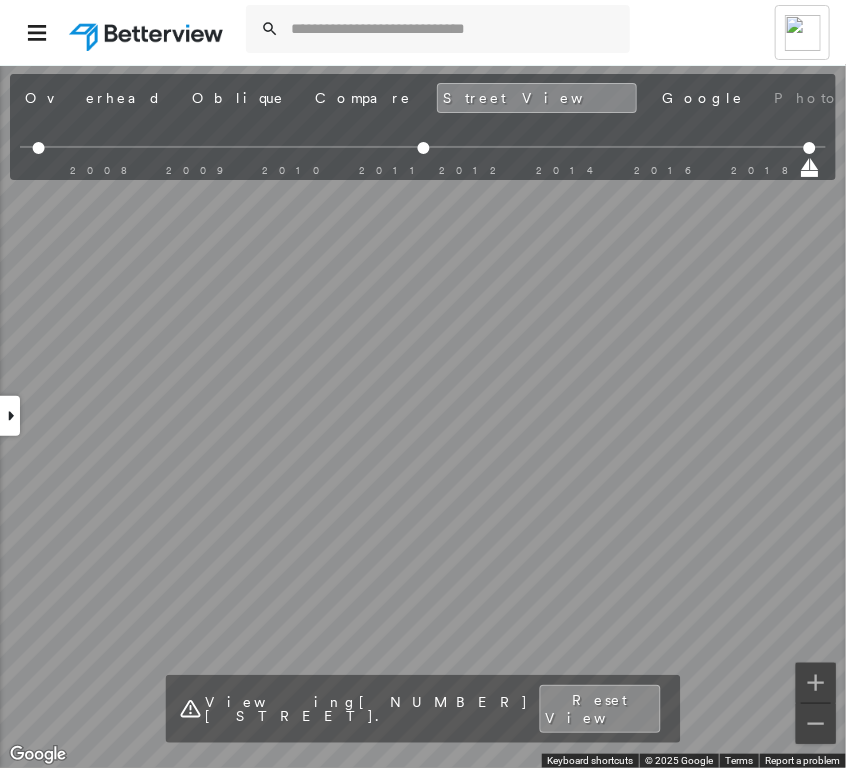 click on "Tower Service Account West Bend  -   Commercial 1134 N Touson Dr ,  Janesville, WI 53546-9790 C138824.00.l30FF7AEB233646B4BE71FFF6422F920C.0 Assigned to:  - Assigned to:  - C138824.00.l30FF7AEB233646B4BE71FFF6422F920C.0 Assigned to:  - Open Comments Download PDF Report Summary Construction Occupancy Protection Exposure Determination Overhead Obliques Street View Roof Spotlight™ Index :  57-82 out of 100 0 100 25 50 75 2 1 Building Roof Scores 2 Buildings Policy Information :  C138824.00.l30FF7AEB233646B4BE71FFF6422F920C.0 Flags :  0 (0 cleared, 0 uncleared) Hurricane Score :  N/A Wildfire Risk Score Value :  3 Construction Roof Spotlights :  Patching, Overhang, Vent Property Features :  Car, Yard Debris, Disintegrated Pavement, Significantly Stained Pavement, Nonwooden Construction Material and 3 more Roof Size & Shape :  2 buildings  Building RSI Shape Material Slope Stories Area( ft 2 ) 1 82 Gable Metal Panel Flat 1 Story 5,344 2 57 Quonset Gambrel Gable Flat Metal Panel Flat 1 Story 1,431   0 0 0 N/A 0" at bounding box center [423, 384] 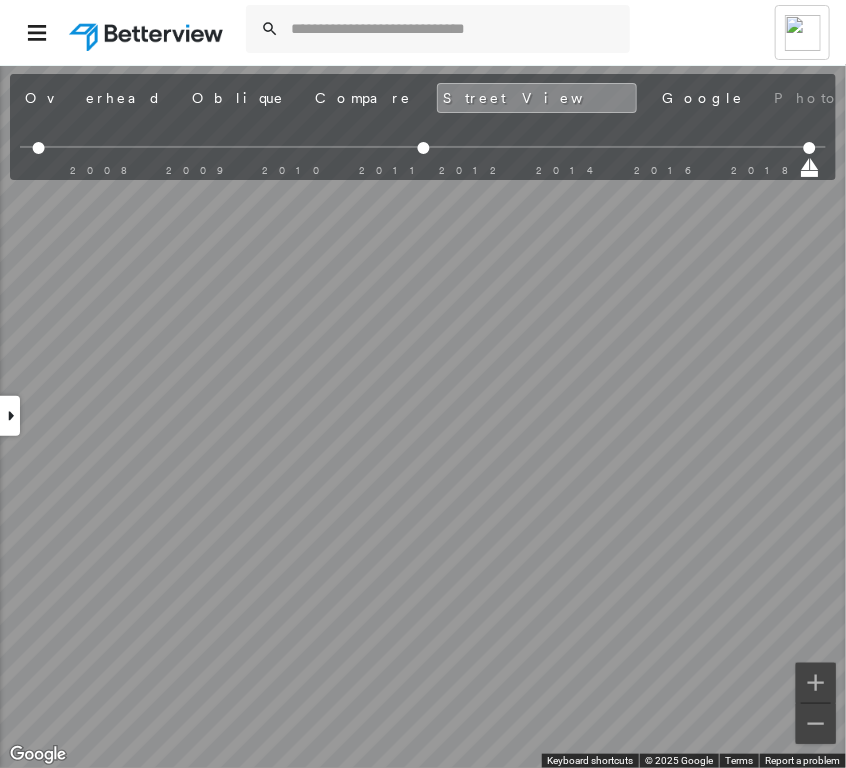 click on "Tower Service Account West Bend  -   Commercial 1134 N Touson Dr ,  Janesville, WI 53546-9790 C138824.00.l30FF7AEB233646B4BE71FFF6422F920C.0 Assigned to:  - Assigned to:  - C138824.00.l30FF7AEB233646B4BE71FFF6422F920C.0 Assigned to:  - Open Comments Download PDF Report Summary Construction Occupancy Protection Exposure Determination Overhead Obliques Street View Roof Spotlight™ Index :  57-82 out of 100 0 100 25 50 75 2 1 Building Roof Scores 2 Buildings Policy Information :  C138824.00.l30FF7AEB233646B4BE71FFF6422F920C.0 Flags :  0 (0 cleared, 0 uncleared) Hurricane Score :  N/A Wildfire Risk Score Value :  3 Construction Roof Spotlights :  Patching, Overhang, Vent Property Features :  Car, Yard Debris, Disintegrated Pavement, Significantly Stained Pavement, Nonwooden Construction Material and 3 more Roof Size & Shape :  2 buildings  Building RSI Shape Material Slope Stories Area( ft 2 ) 1 82 Gable Metal Panel Flat 1 Story 5,344 2 57 Quonset Gambrel Gable Flat Metal Panel Flat 1 Story 1,431   0 0 0 N/A 0" at bounding box center [423, 384] 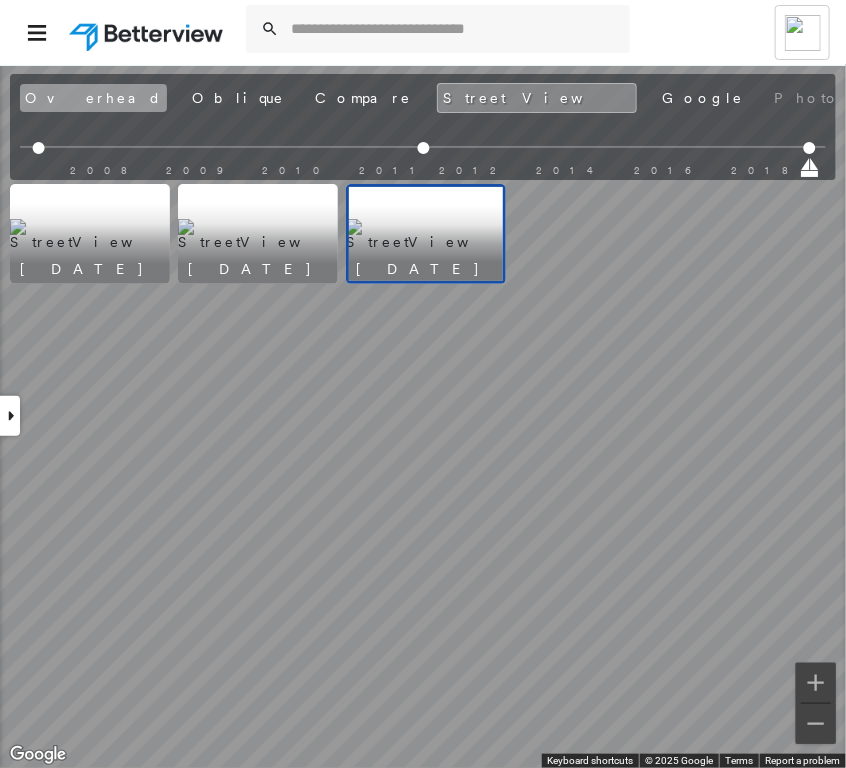 click on "Overhead" at bounding box center (93, 98) 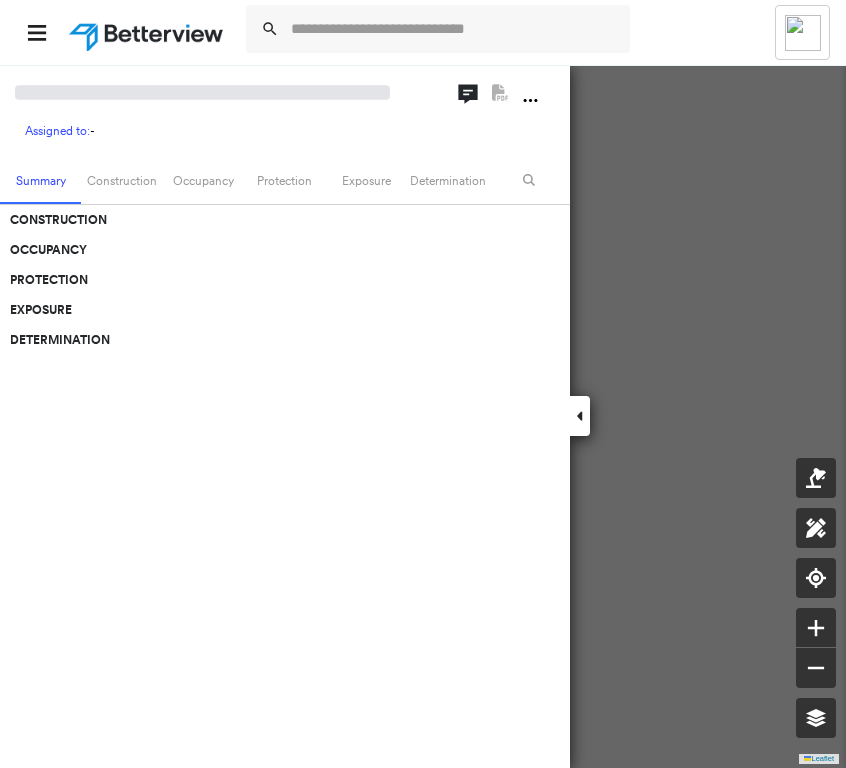 scroll, scrollTop: 0, scrollLeft: 0, axis: both 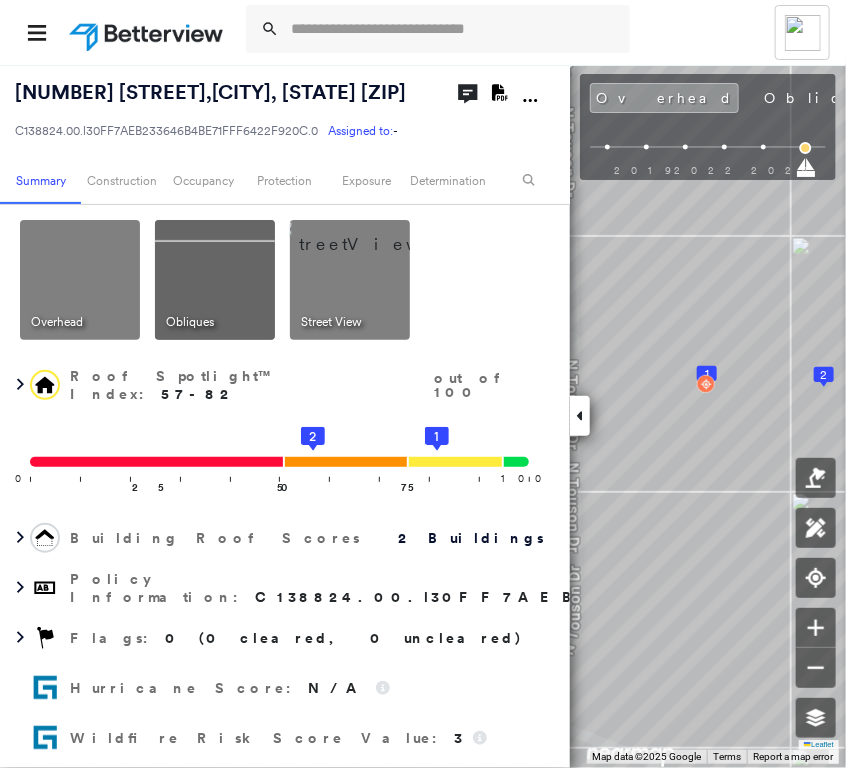 click on "Service Account [CITY]  -   Commercial" at bounding box center (423, 32) 